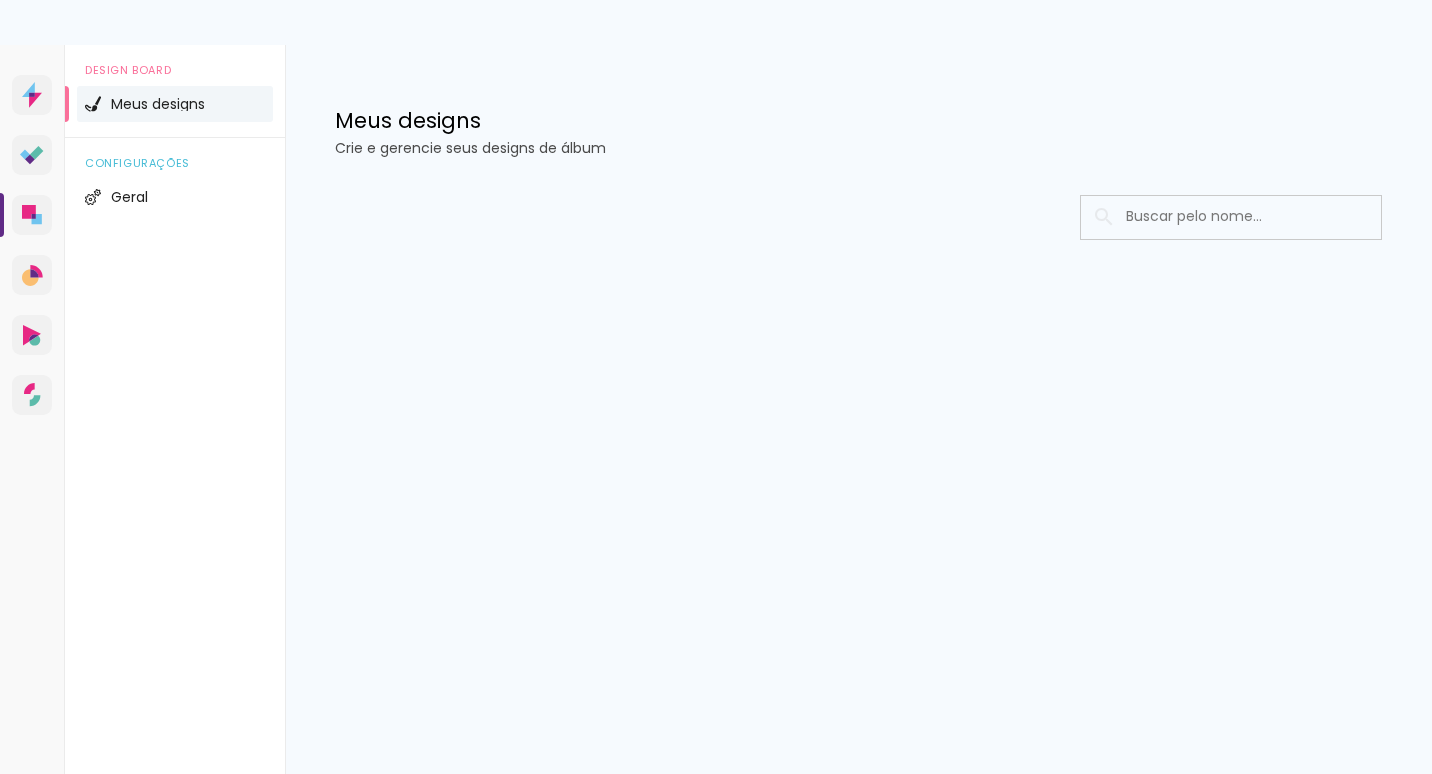 scroll, scrollTop: 0, scrollLeft: 0, axis: both 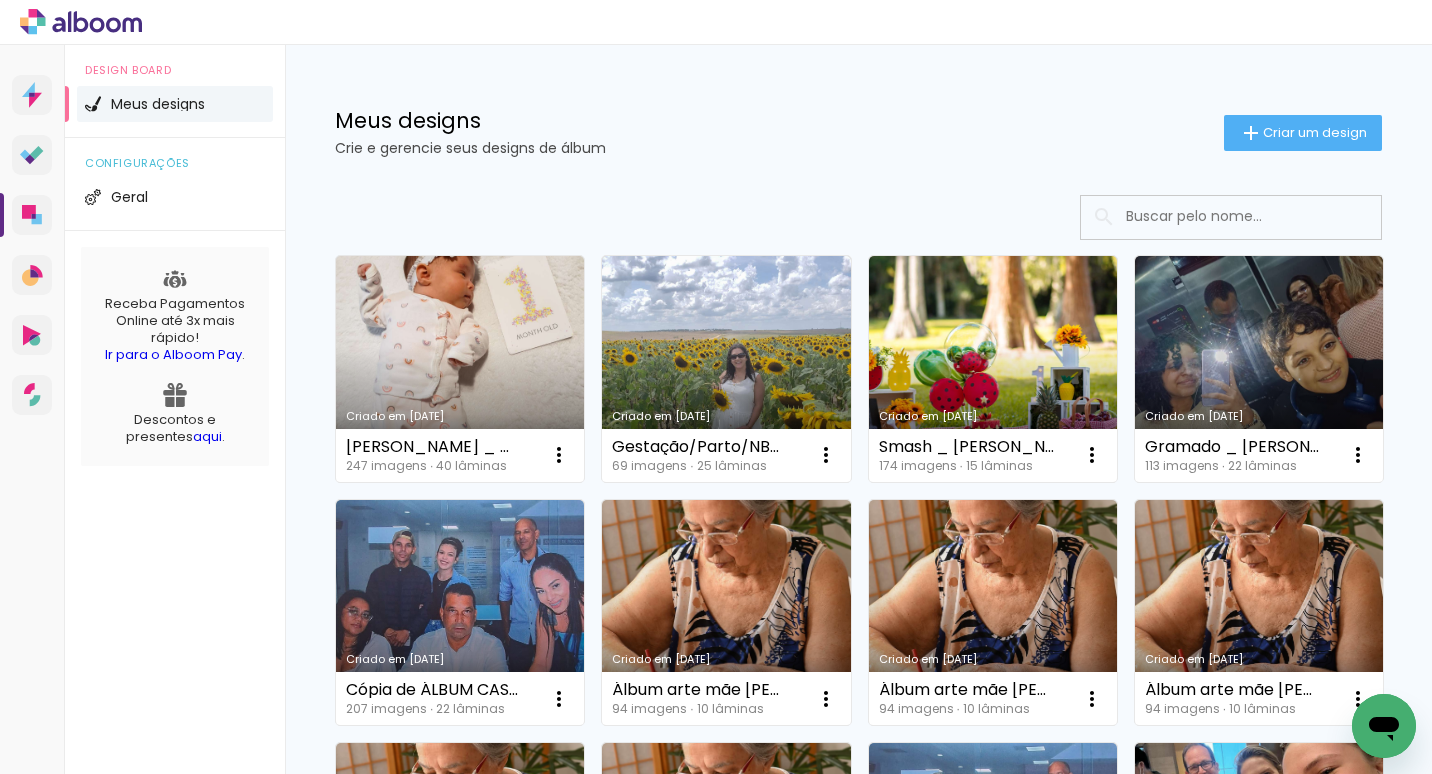click on "Criado em [DATE]" at bounding box center (993, 369) 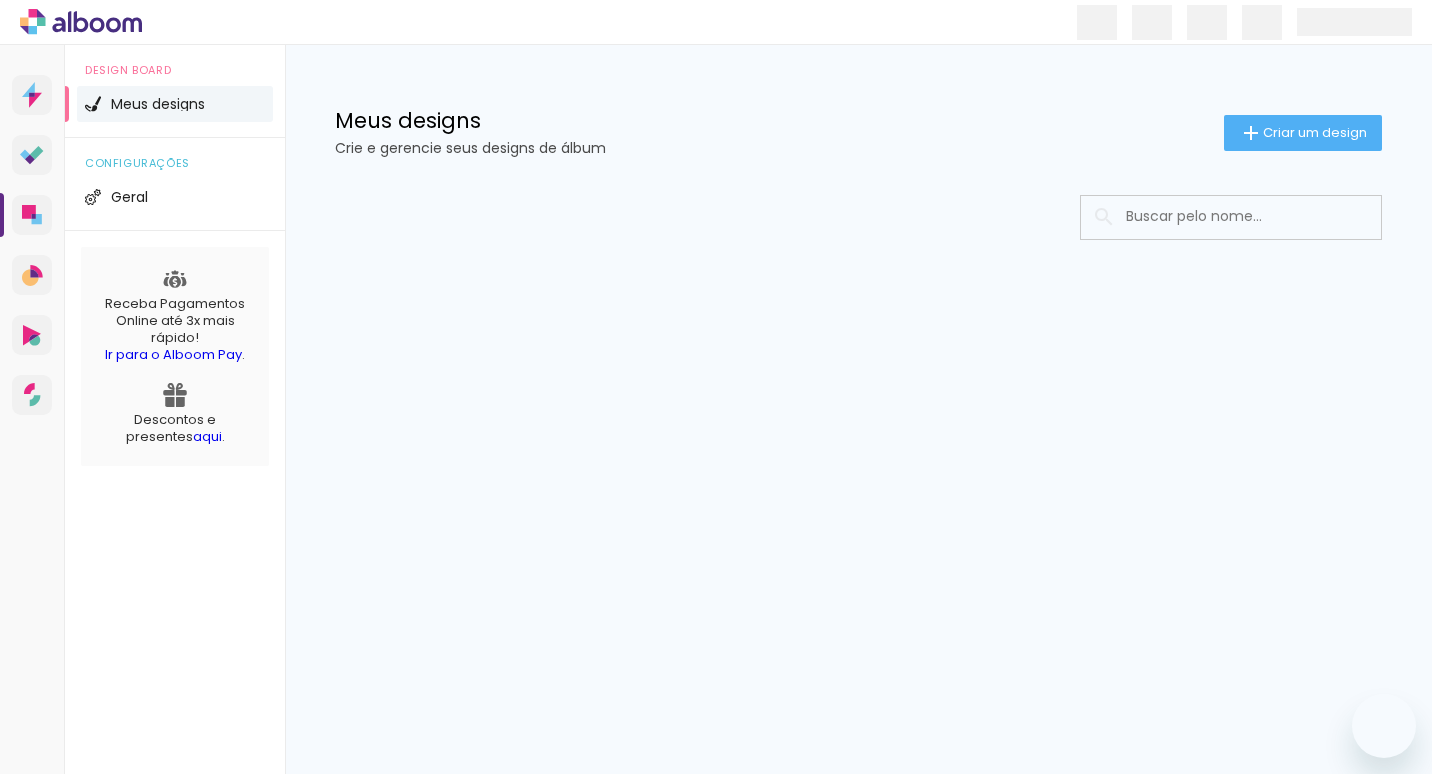 scroll, scrollTop: 0, scrollLeft: 0, axis: both 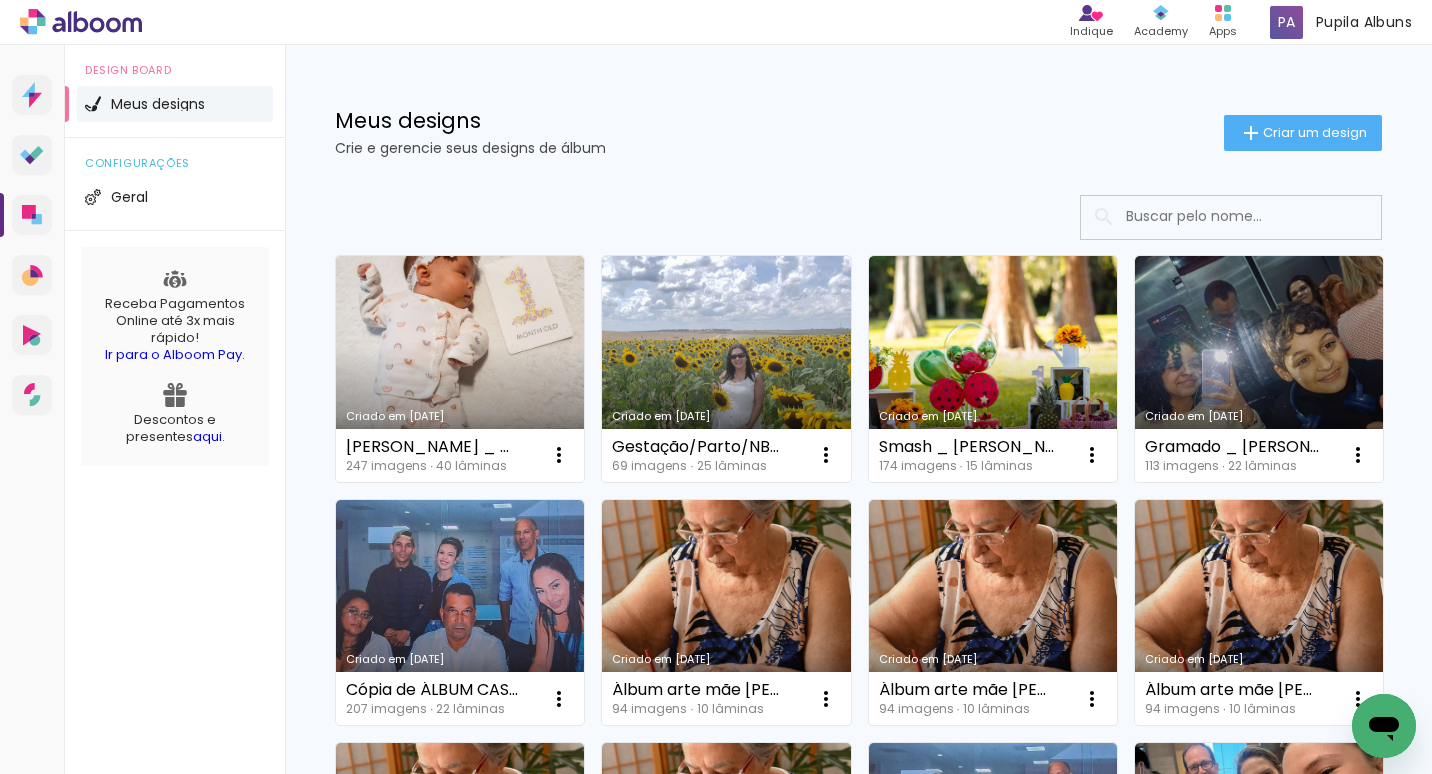 click on "Criado em [DATE]" at bounding box center (726, 369) 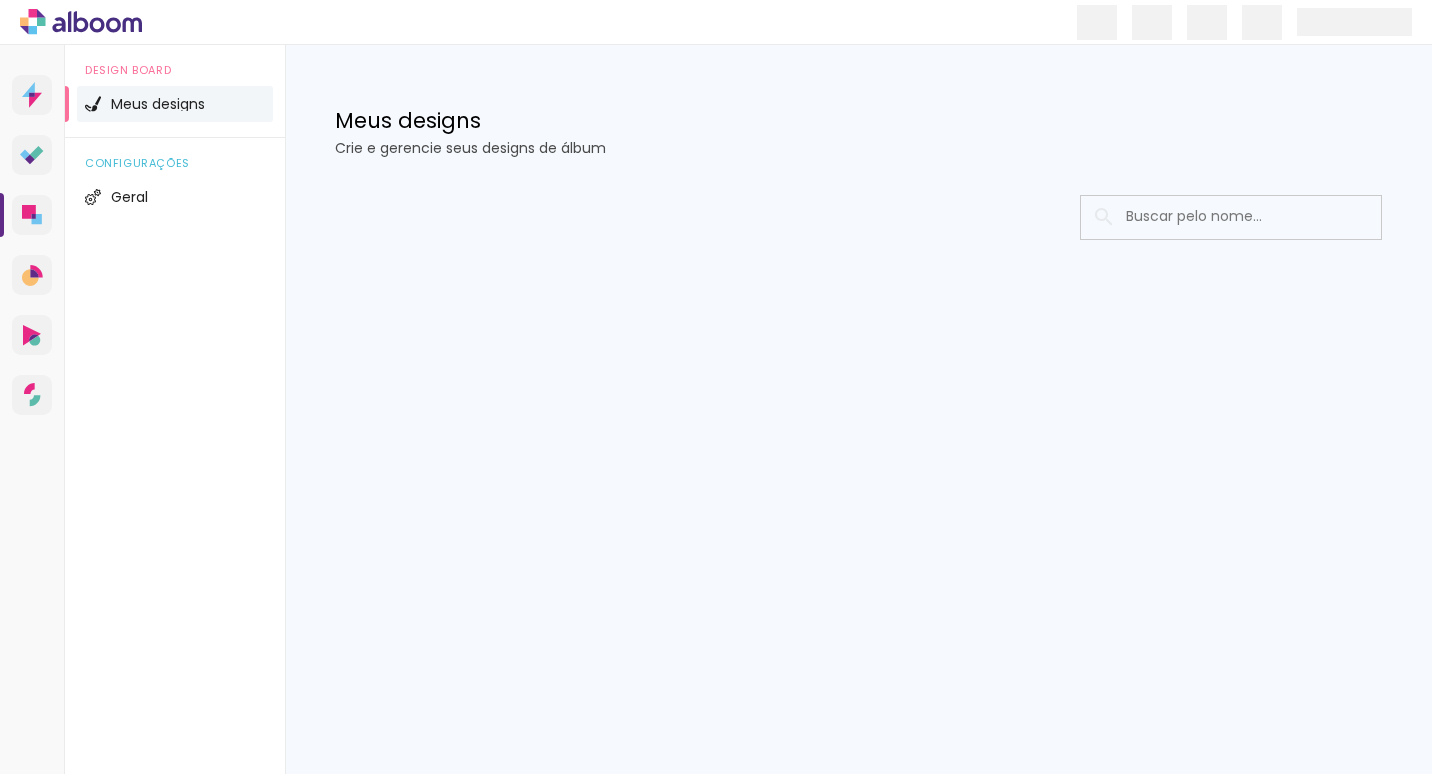 scroll, scrollTop: 0, scrollLeft: 0, axis: both 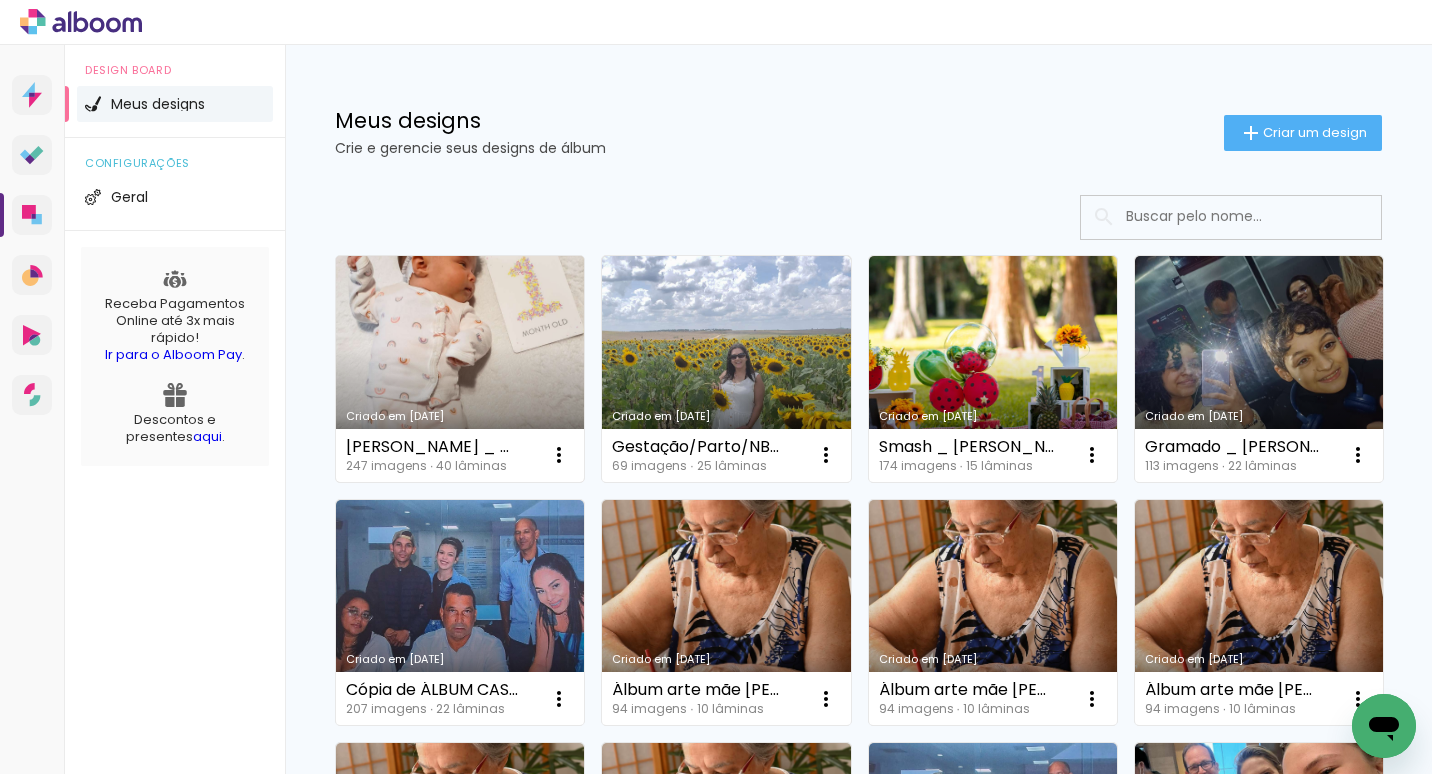 click on "Criado em [DATE]" at bounding box center (460, 369) 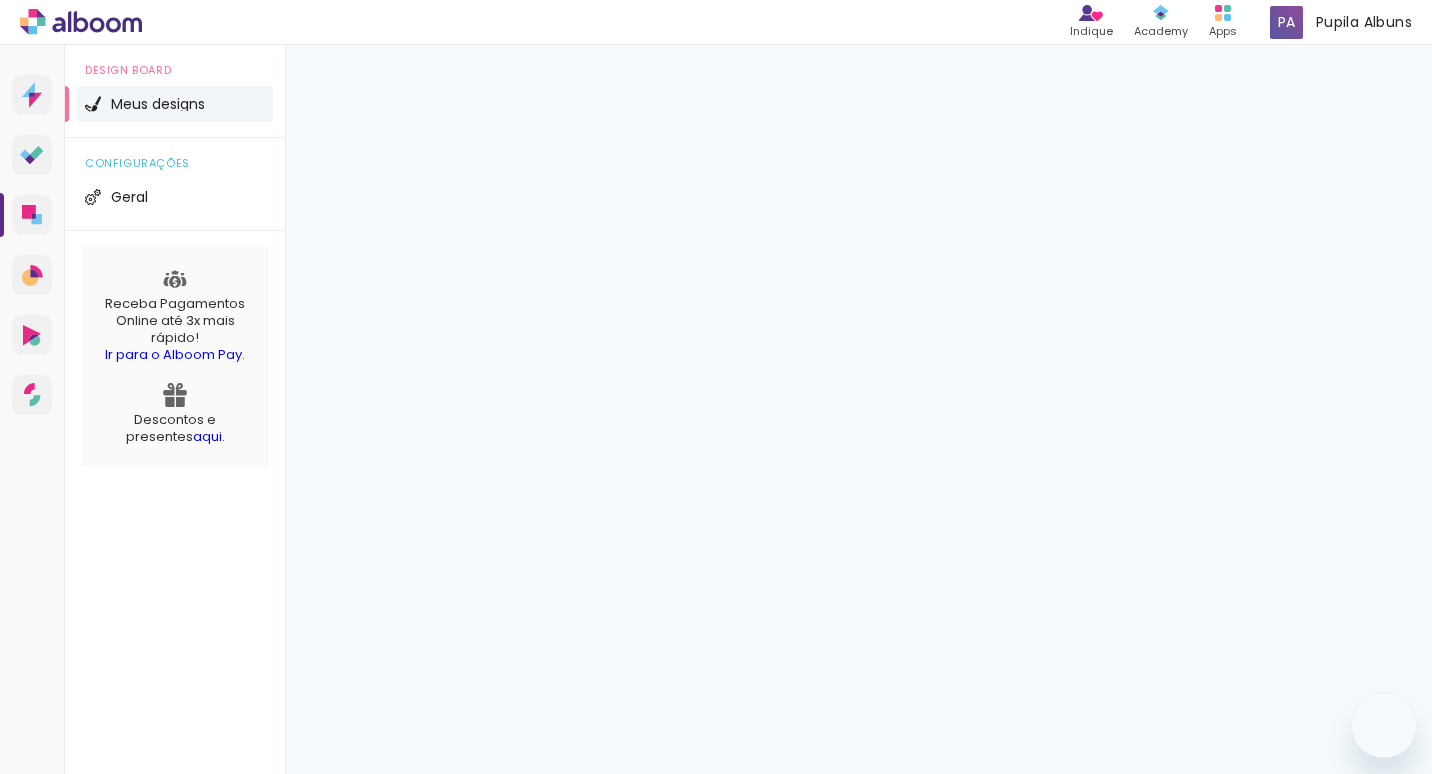 scroll, scrollTop: 0, scrollLeft: 0, axis: both 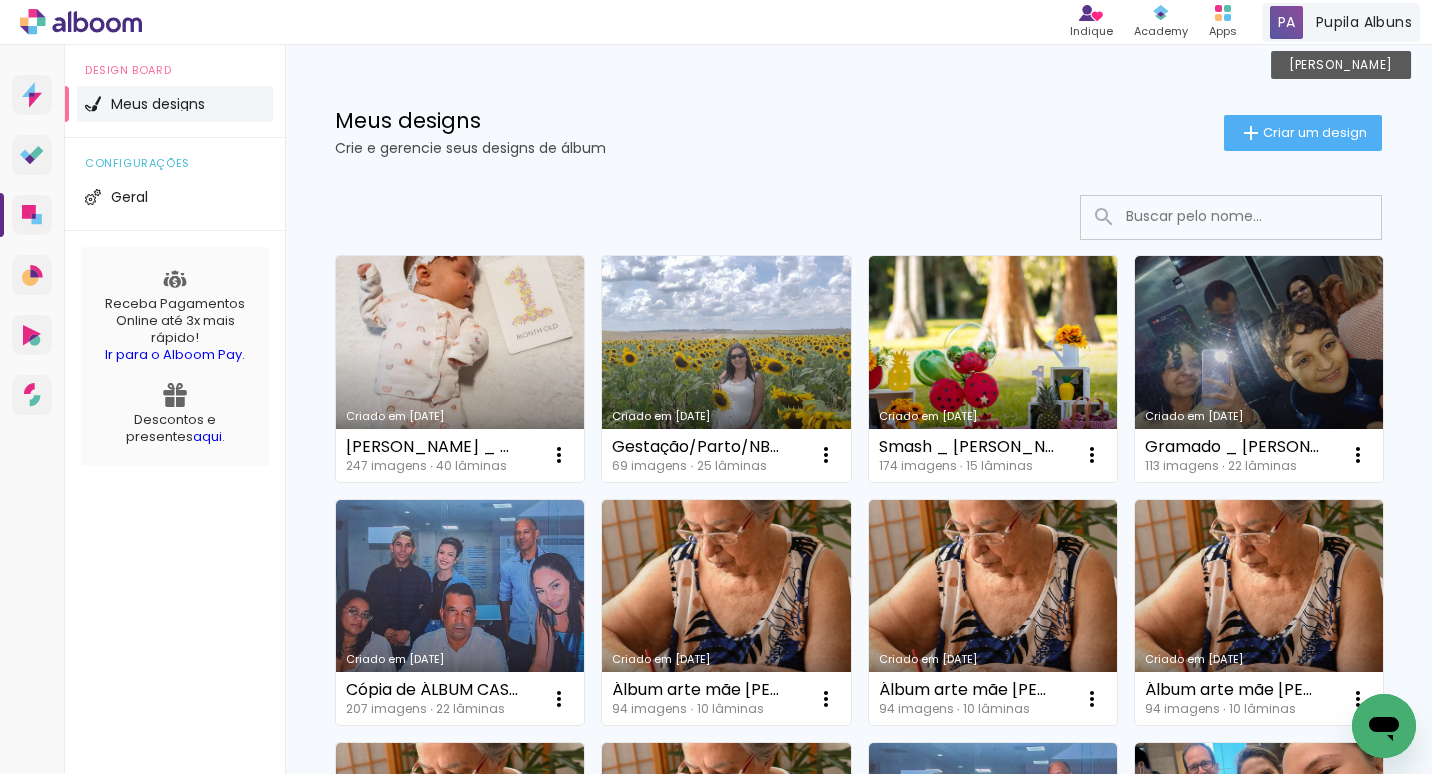 click on "Pupila Albuns" at bounding box center (1364, 22) 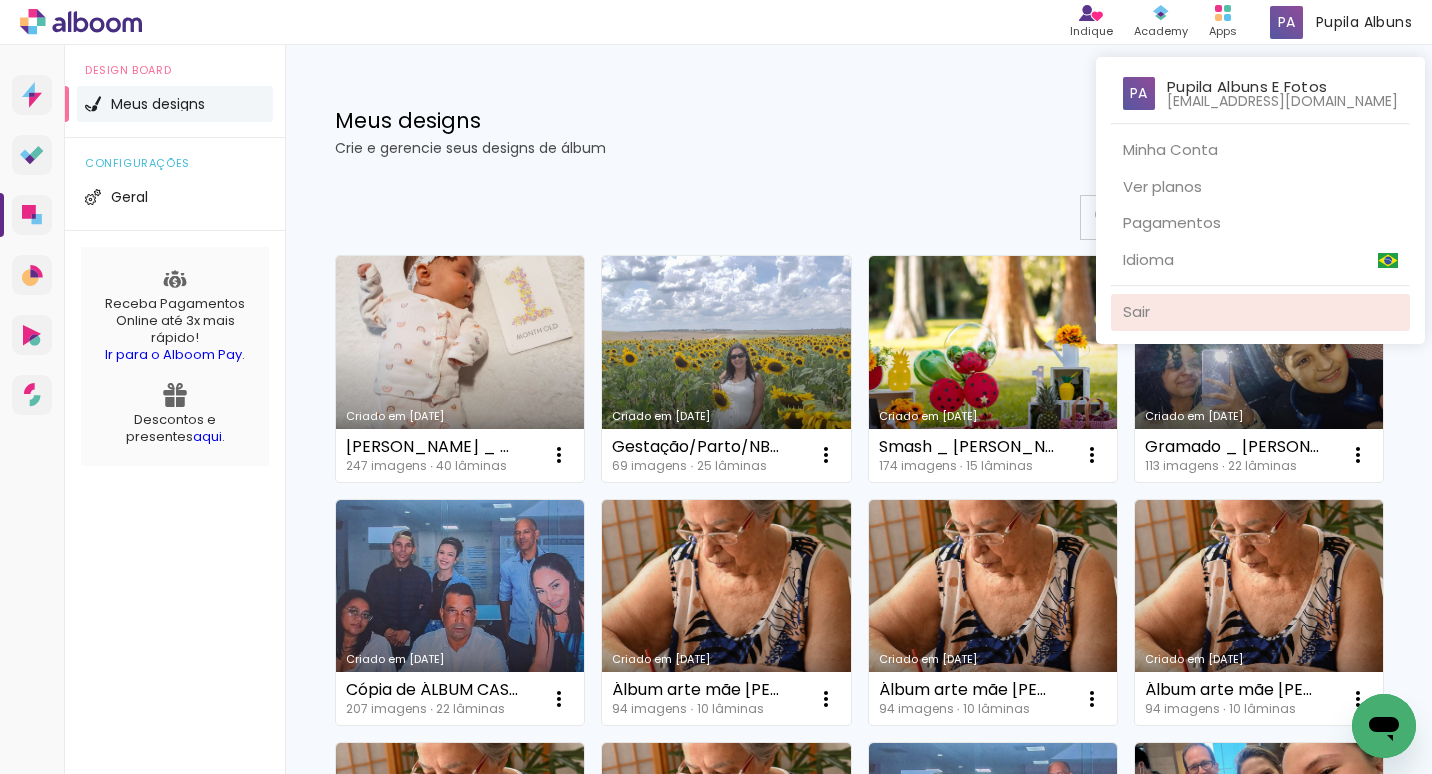 click on "Sair" at bounding box center (1260, 312) 